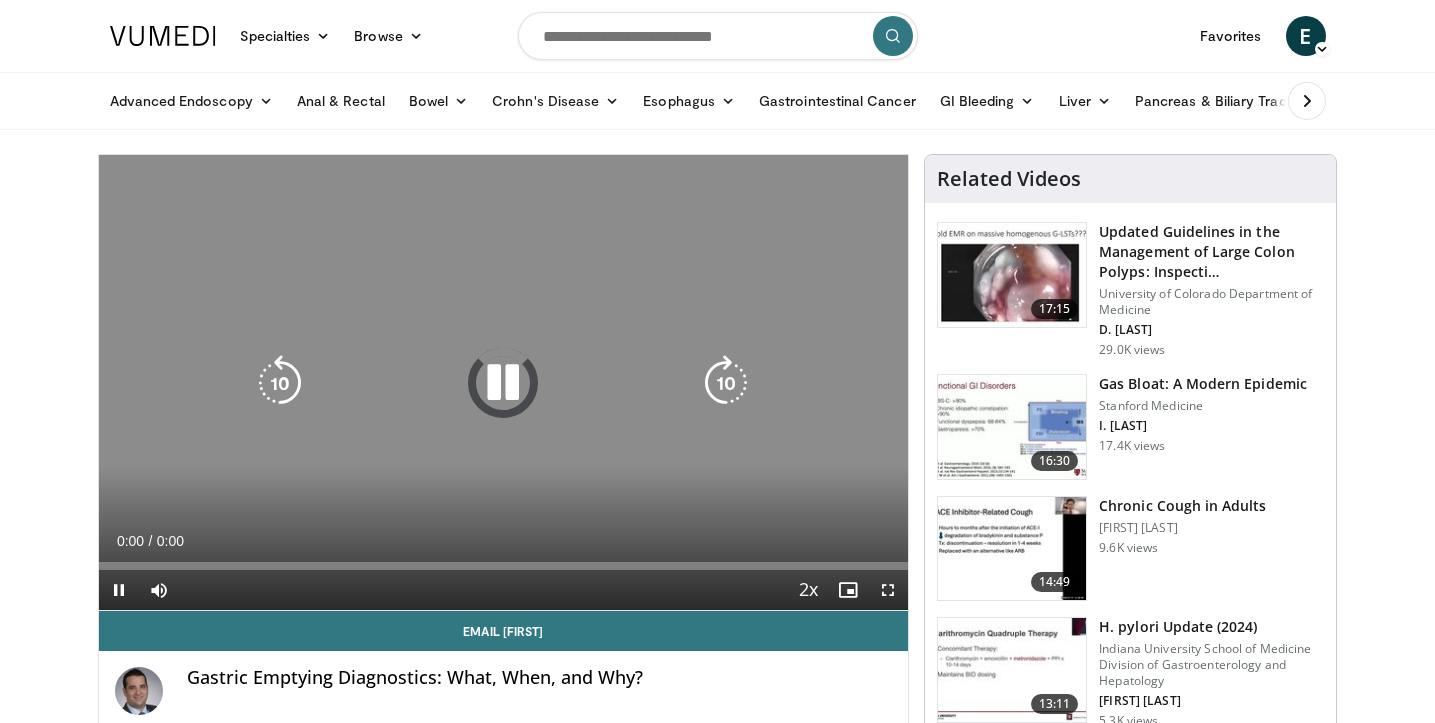 scroll, scrollTop: 0, scrollLeft: 0, axis: both 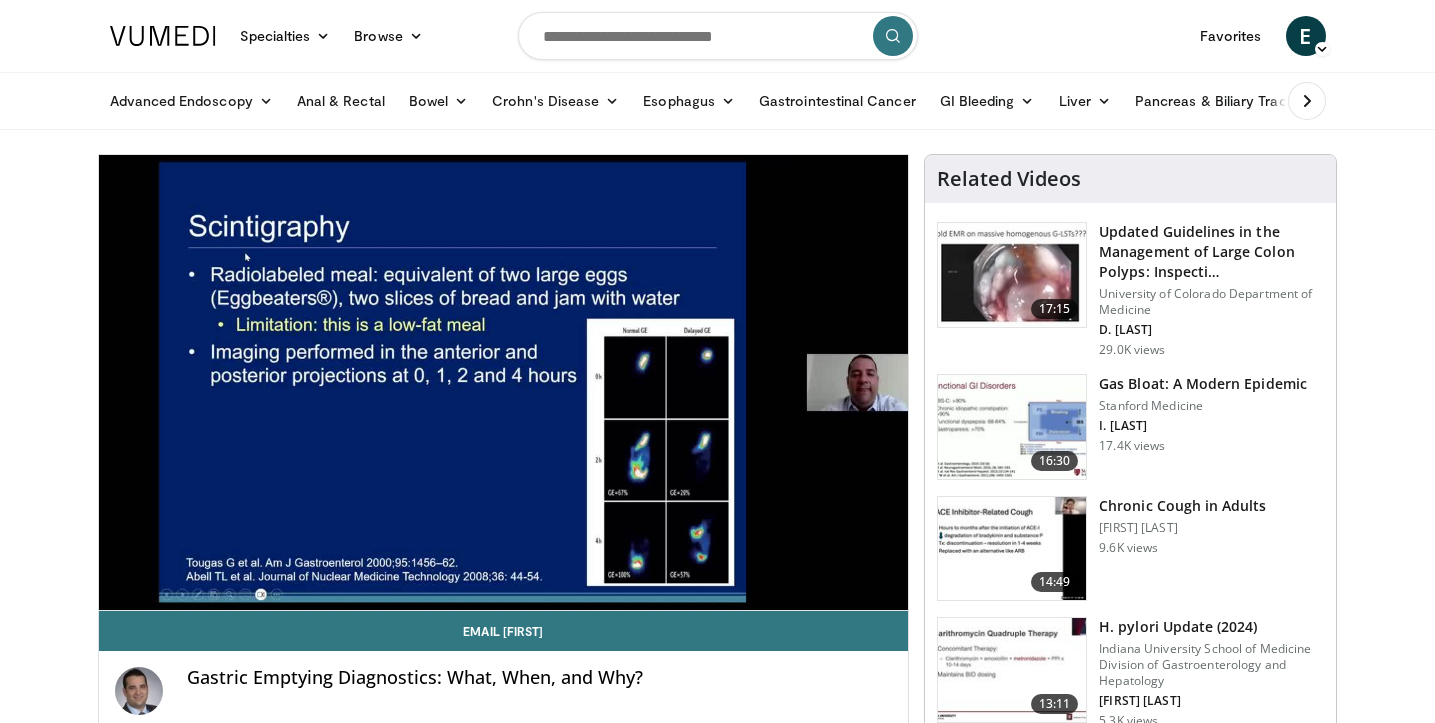 click at bounding box center [718, 36] 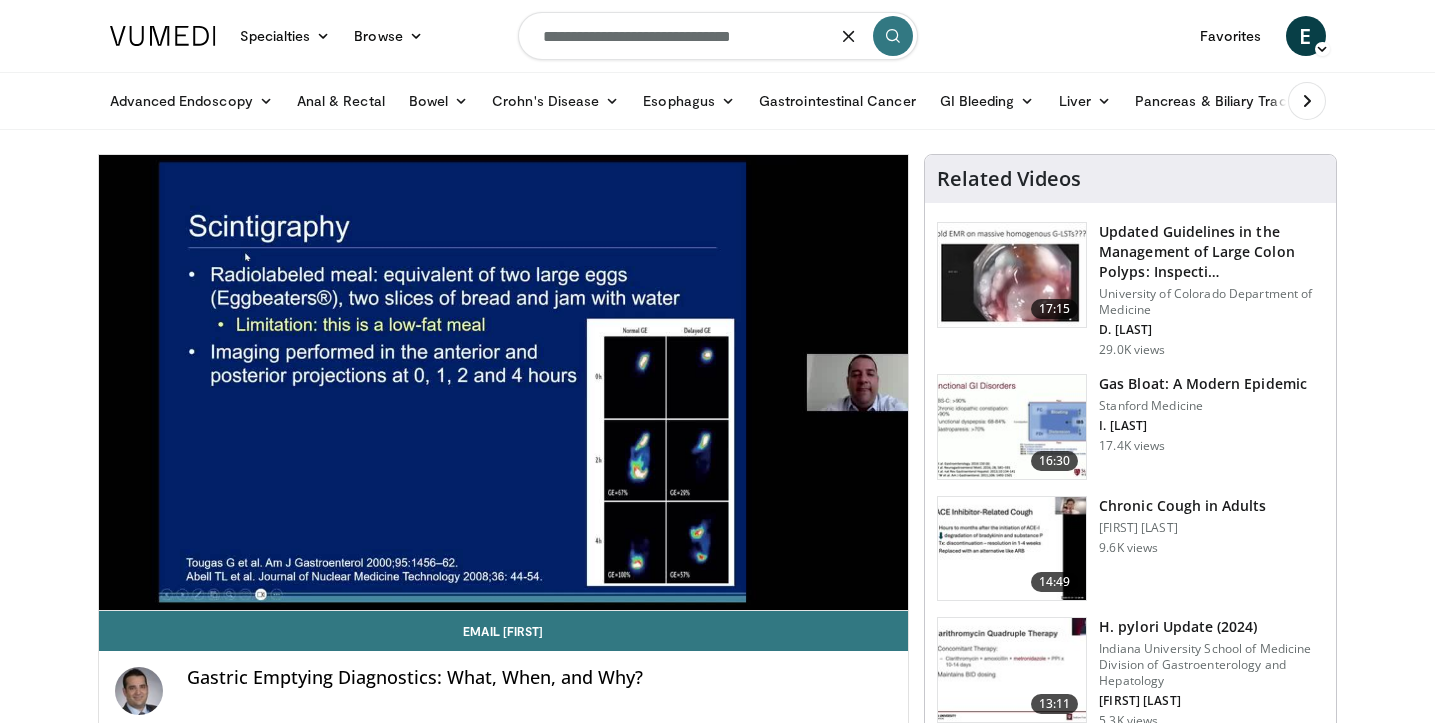type on "**********" 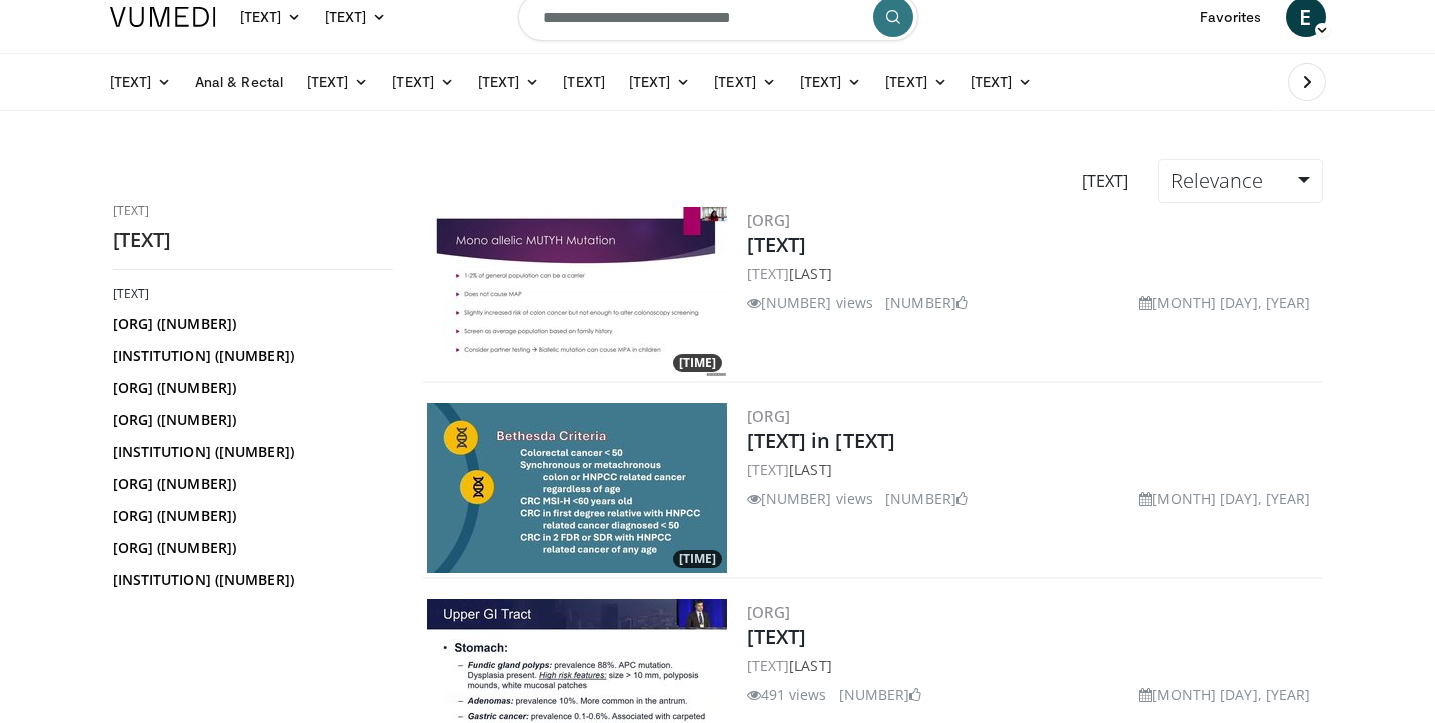 scroll, scrollTop: 0, scrollLeft: 0, axis: both 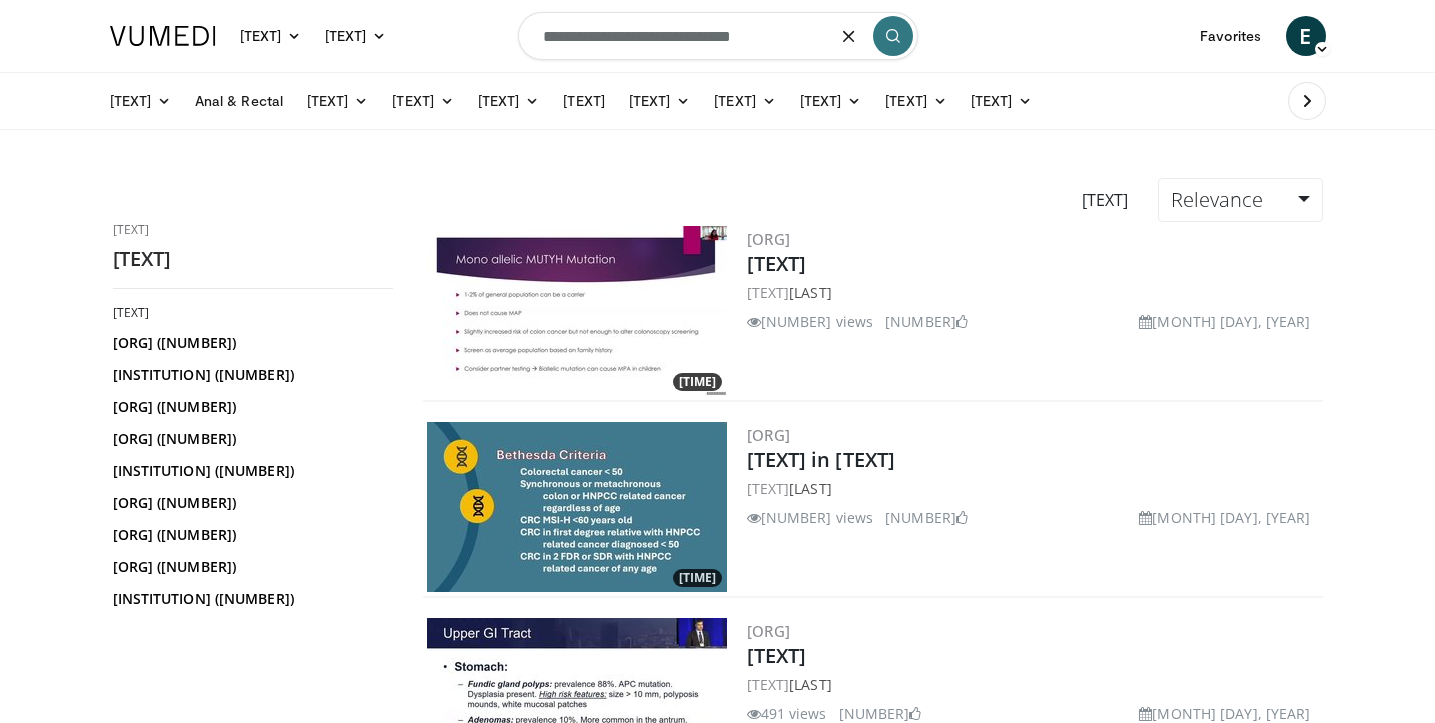 click on "[MASKED]" at bounding box center (718, 36) 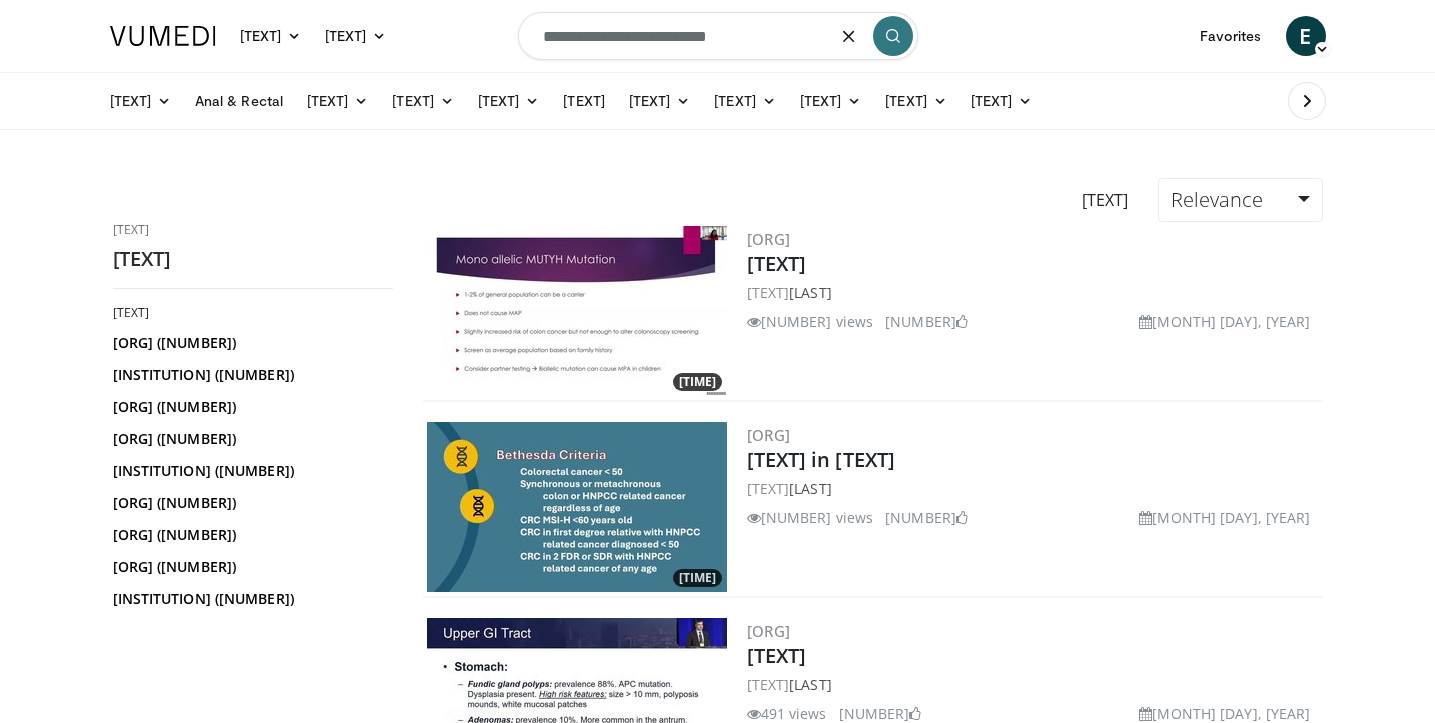 type on "[MASKED]" 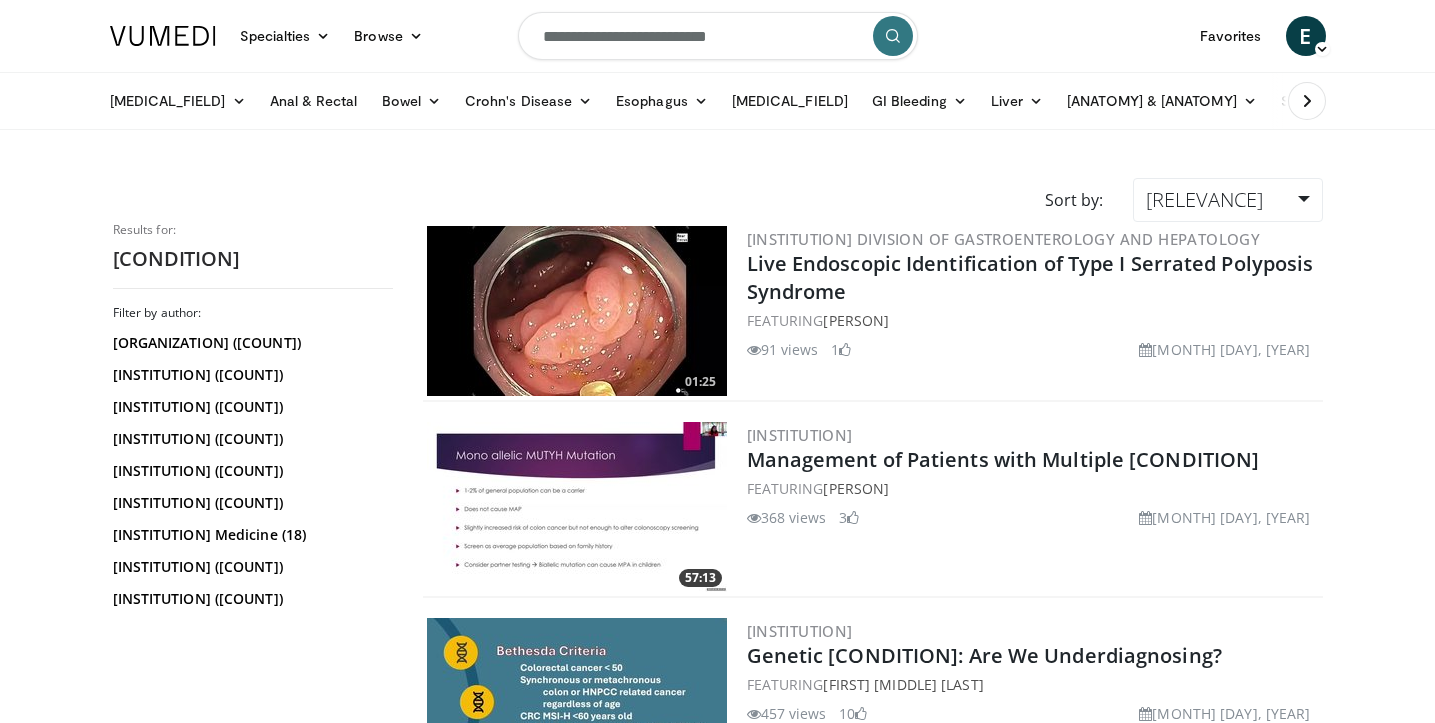 scroll, scrollTop: 0, scrollLeft: 0, axis: both 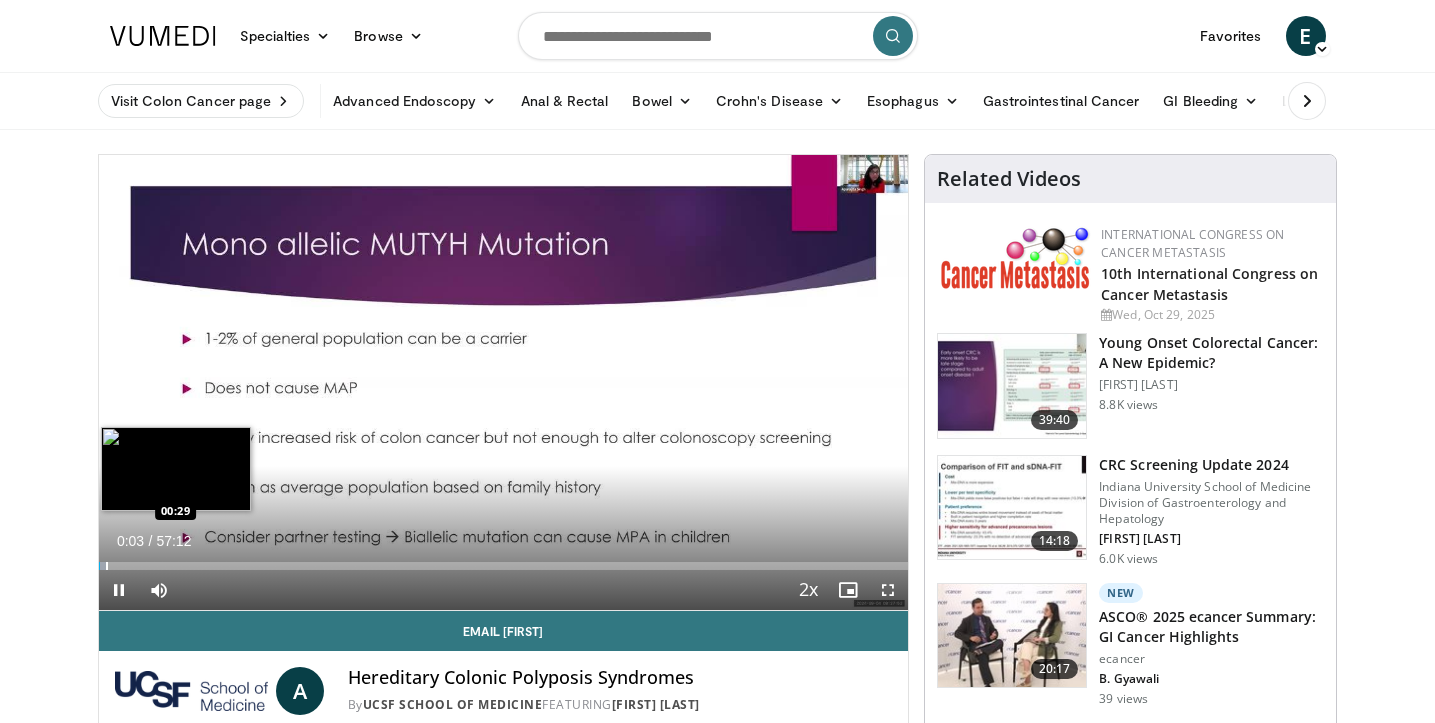 click at bounding box center [107, 566] 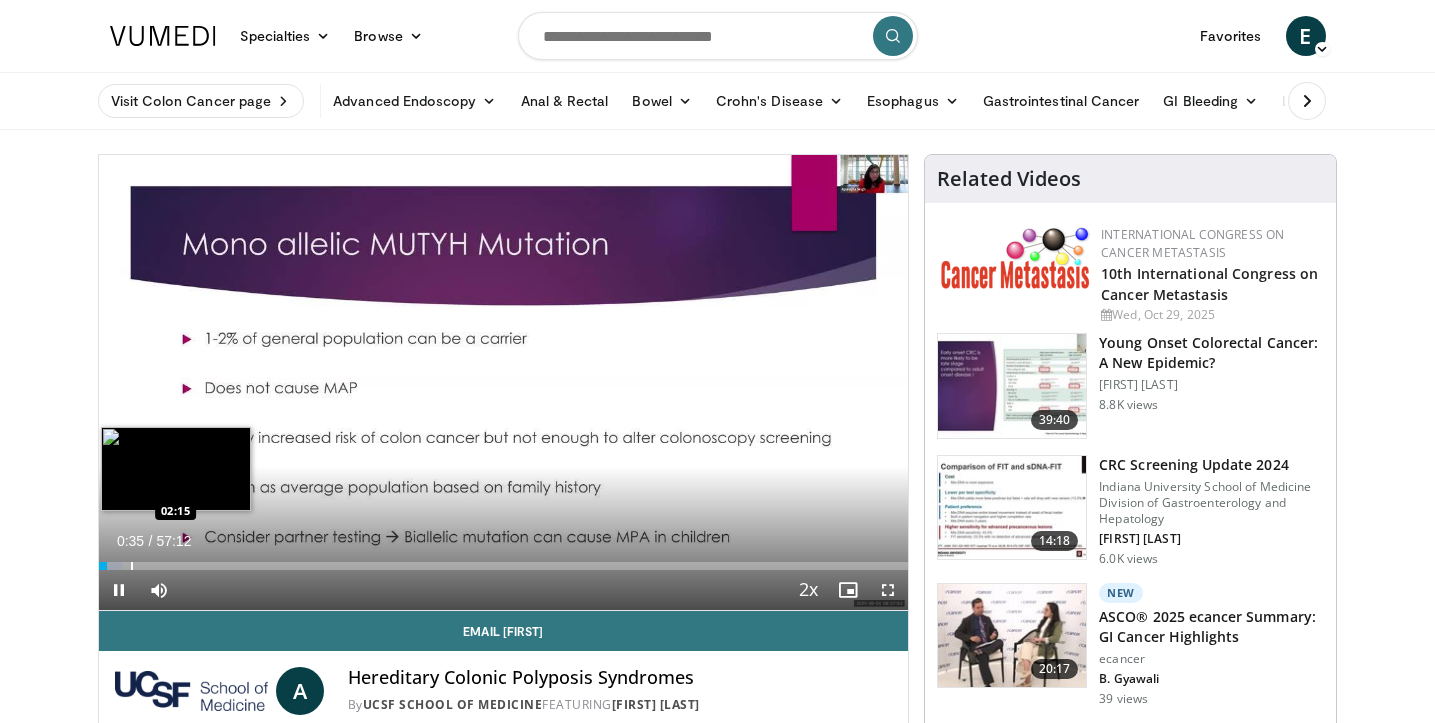 click at bounding box center (132, 566) 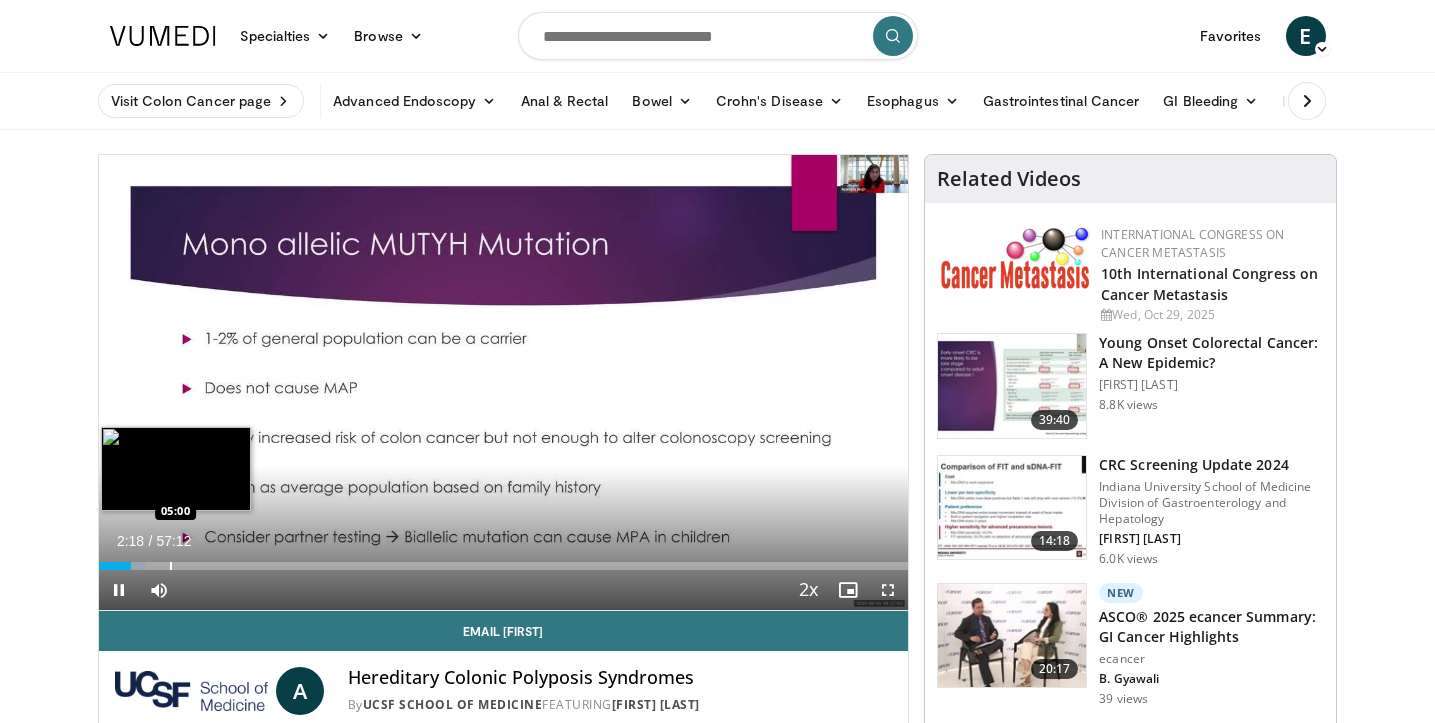 click at bounding box center [171, 566] 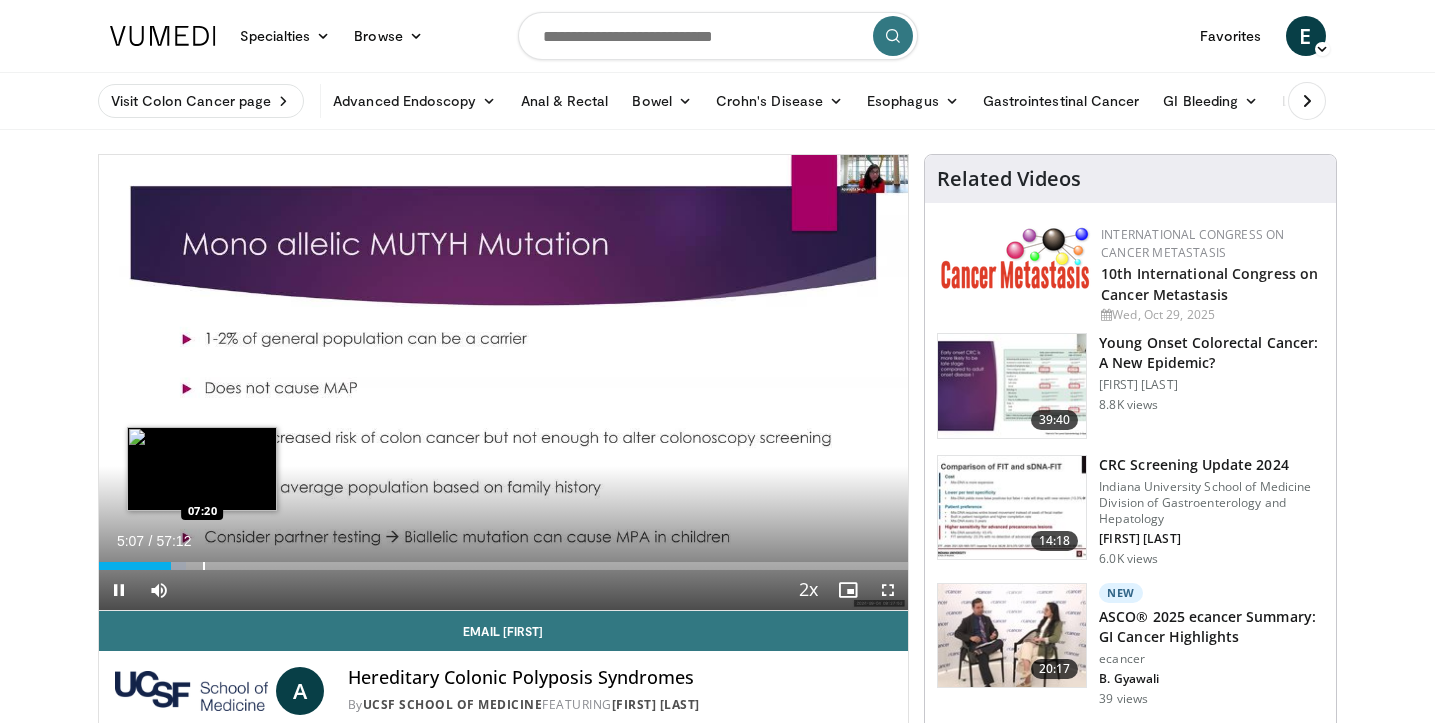 click at bounding box center [204, 566] 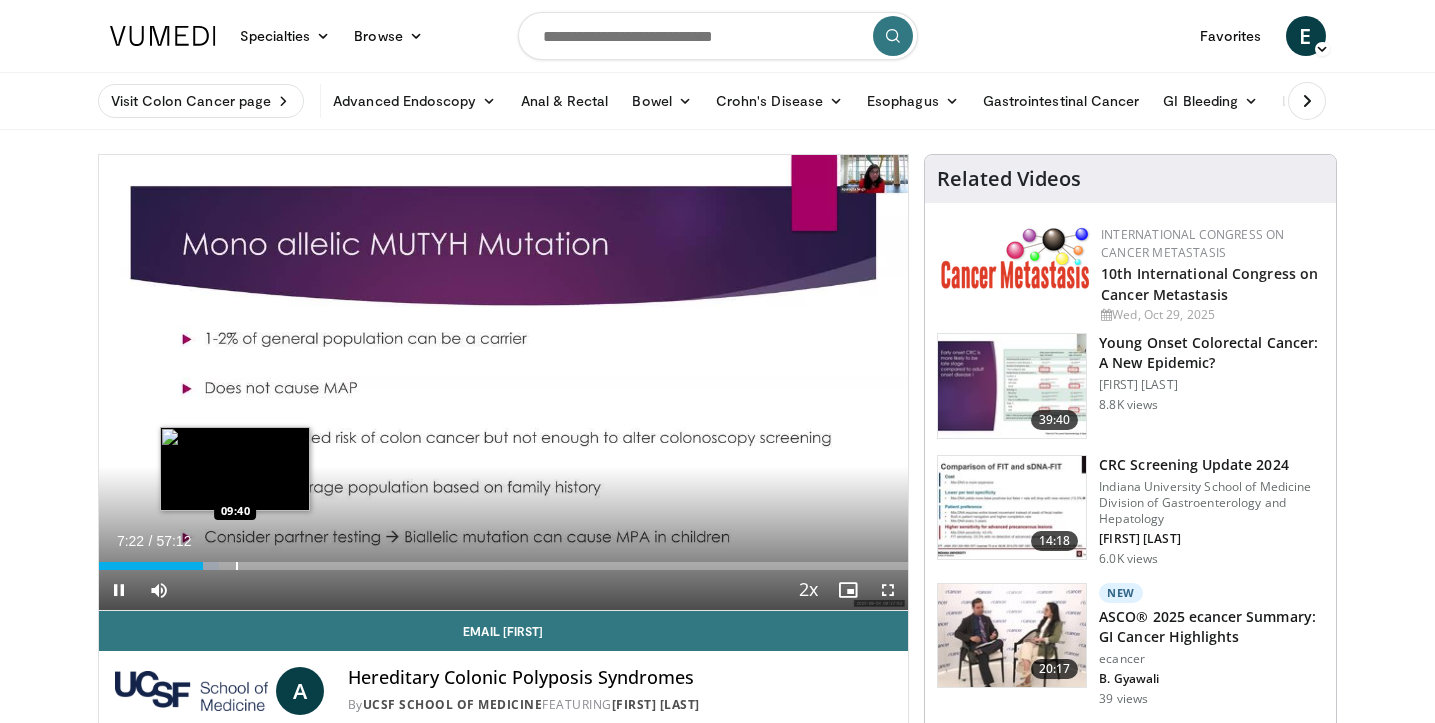 click at bounding box center (237, 566) 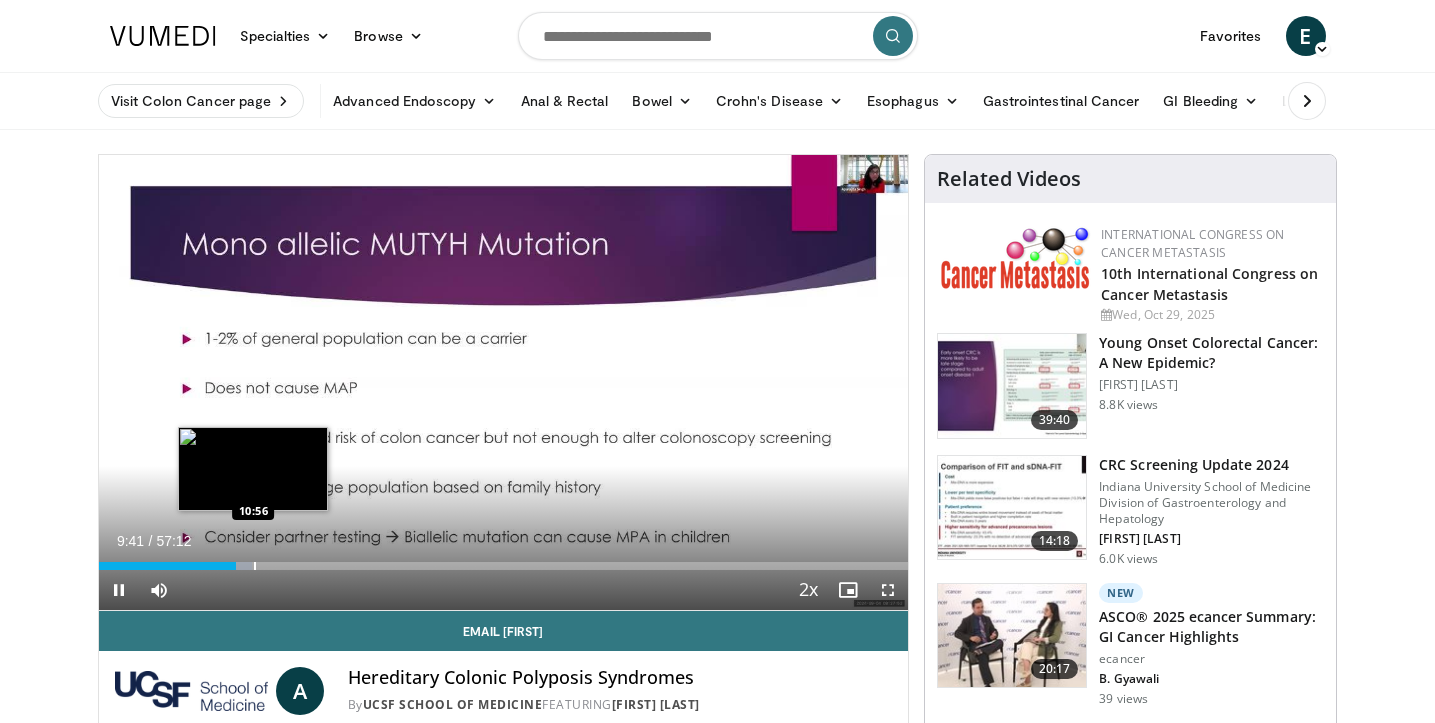 click at bounding box center [255, 566] 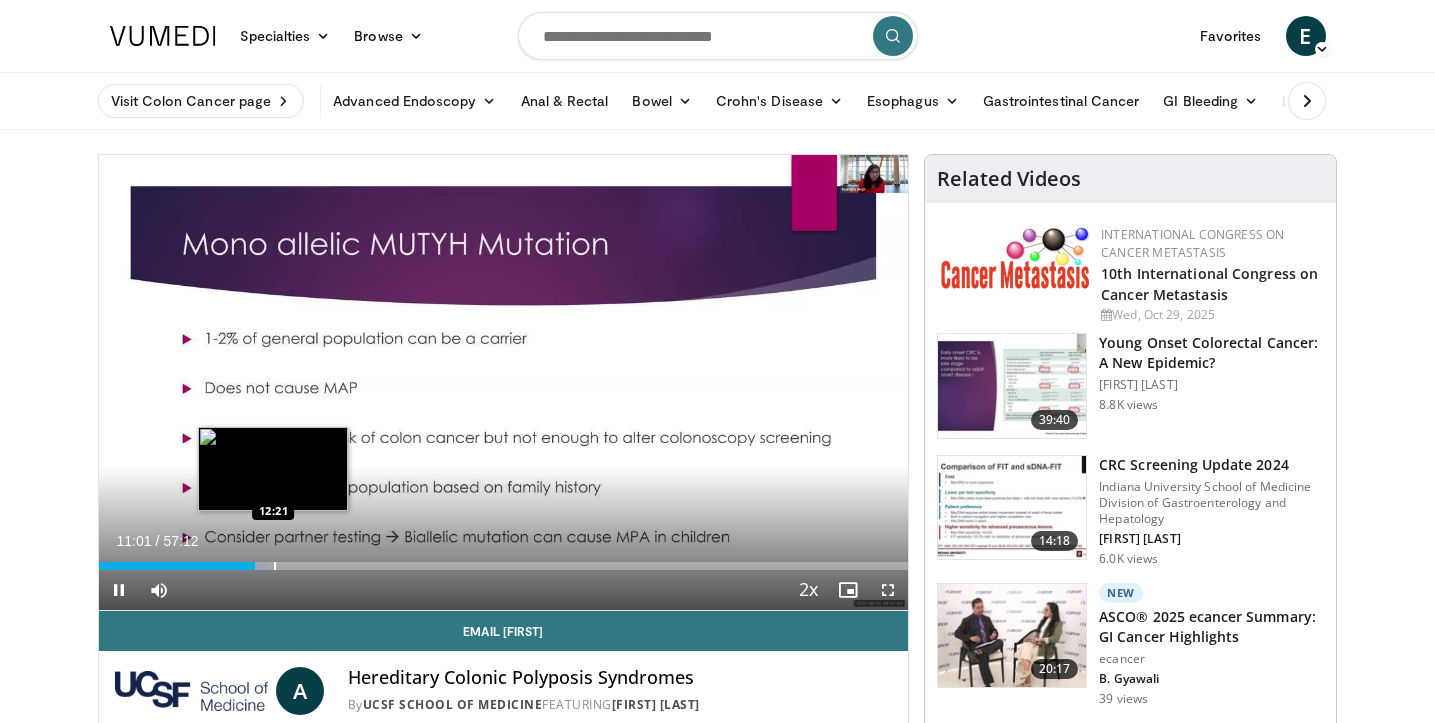 click at bounding box center (275, 566) 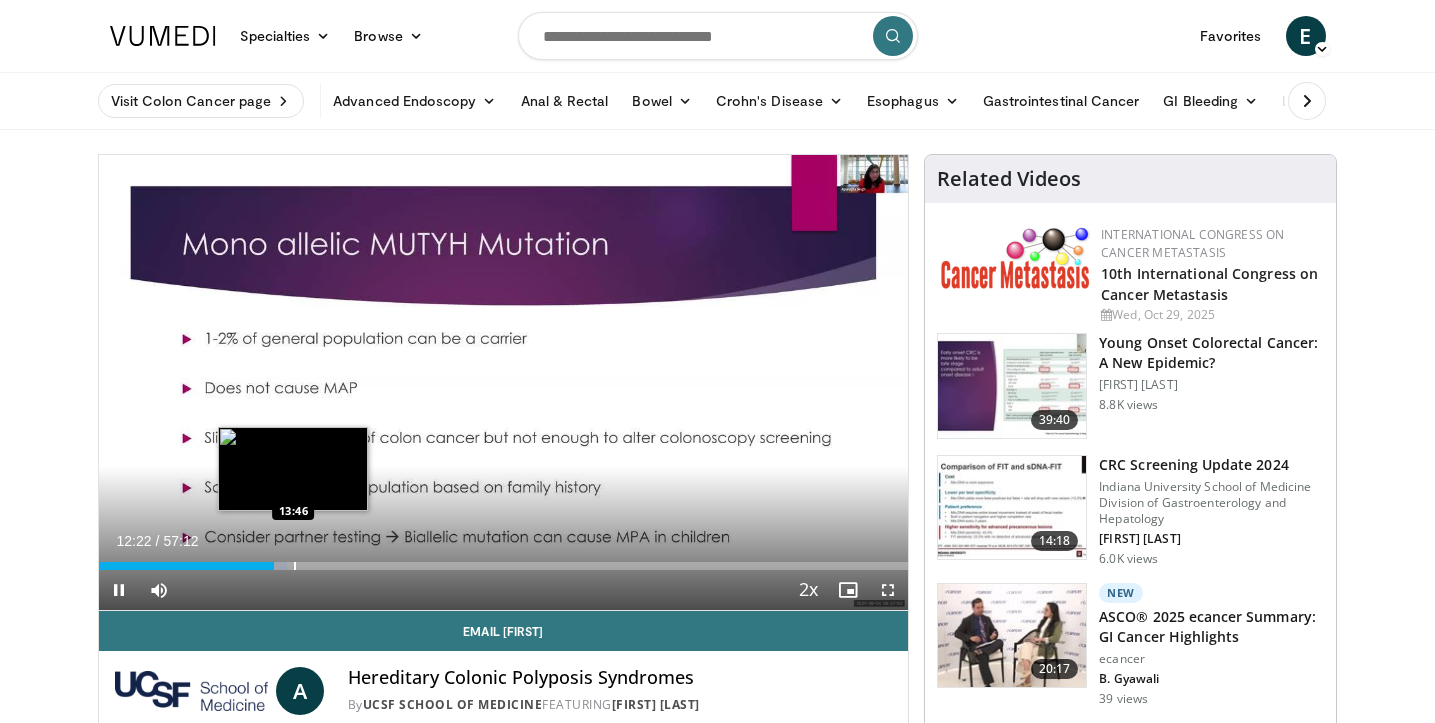 click at bounding box center (295, 566) 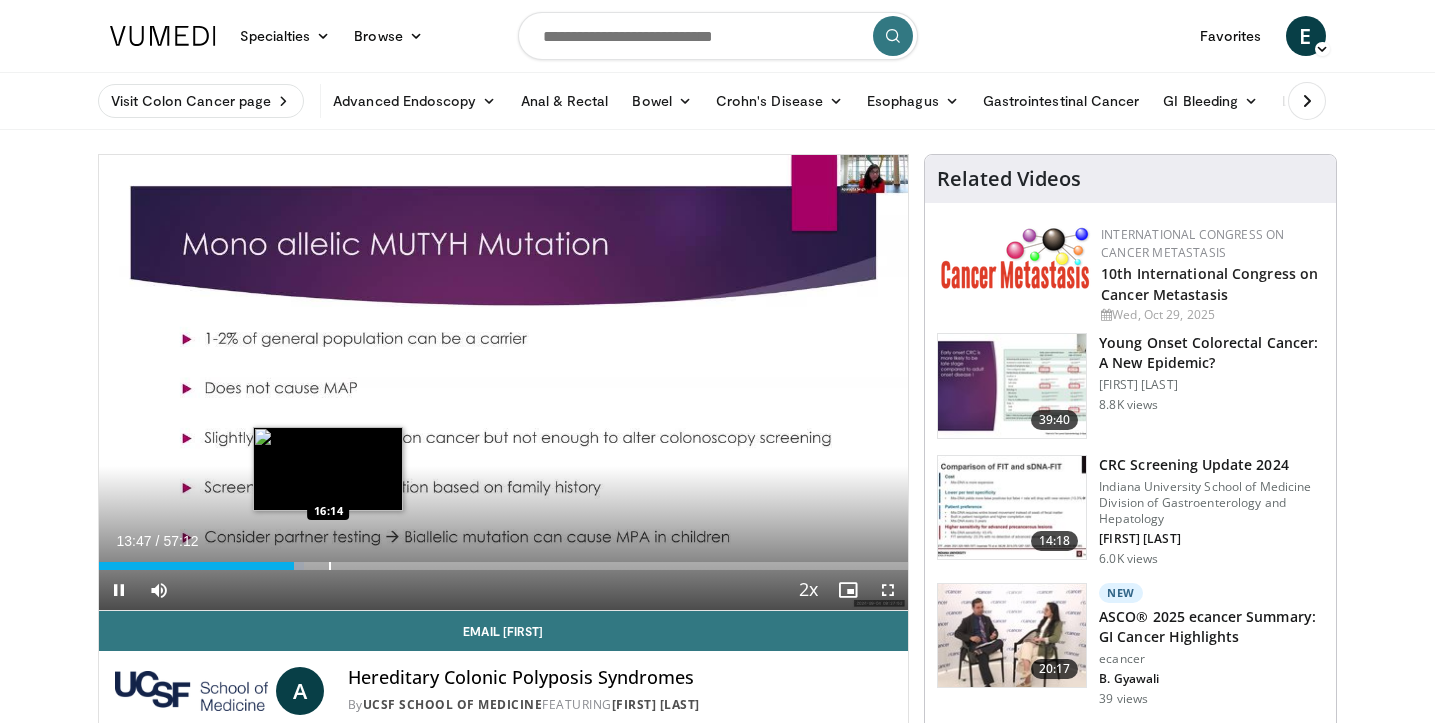 click on "10 seconds
Tap to unmute" at bounding box center (504, 382) 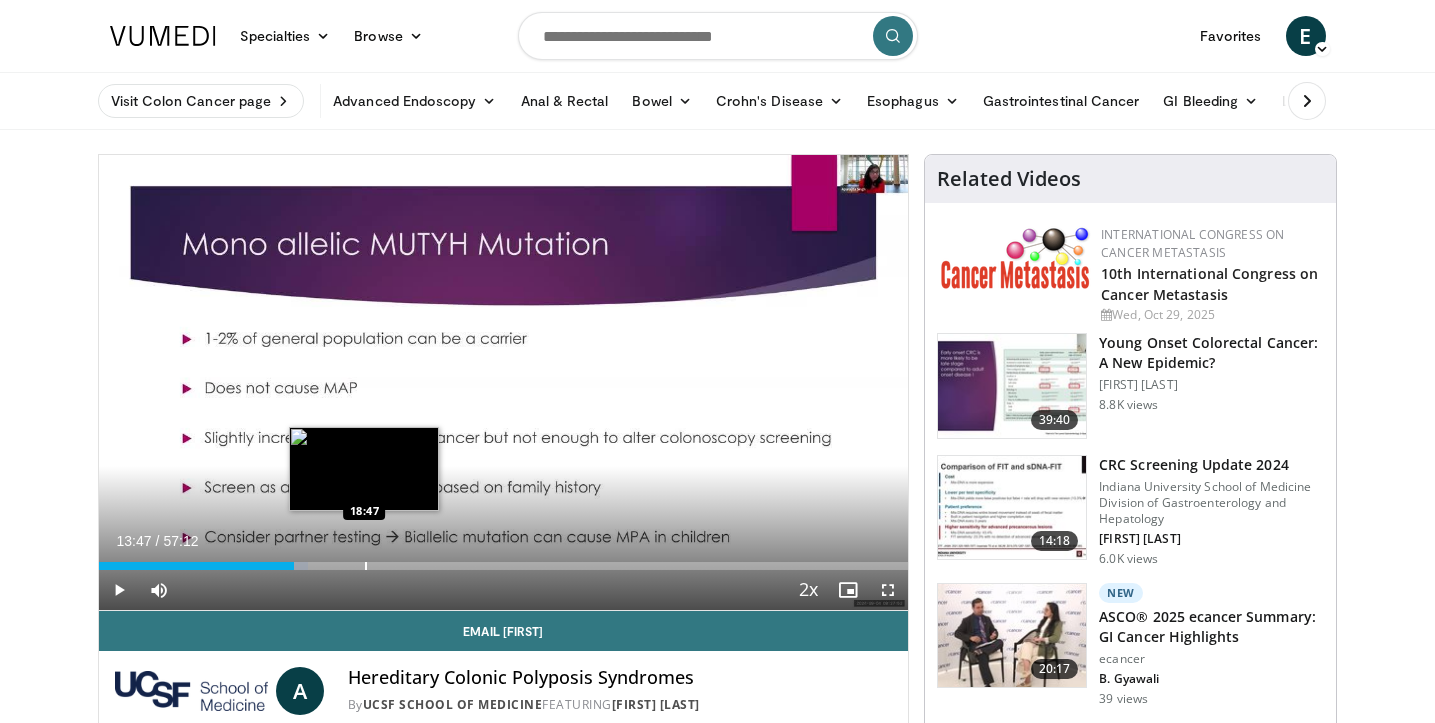 click at bounding box center [366, 566] 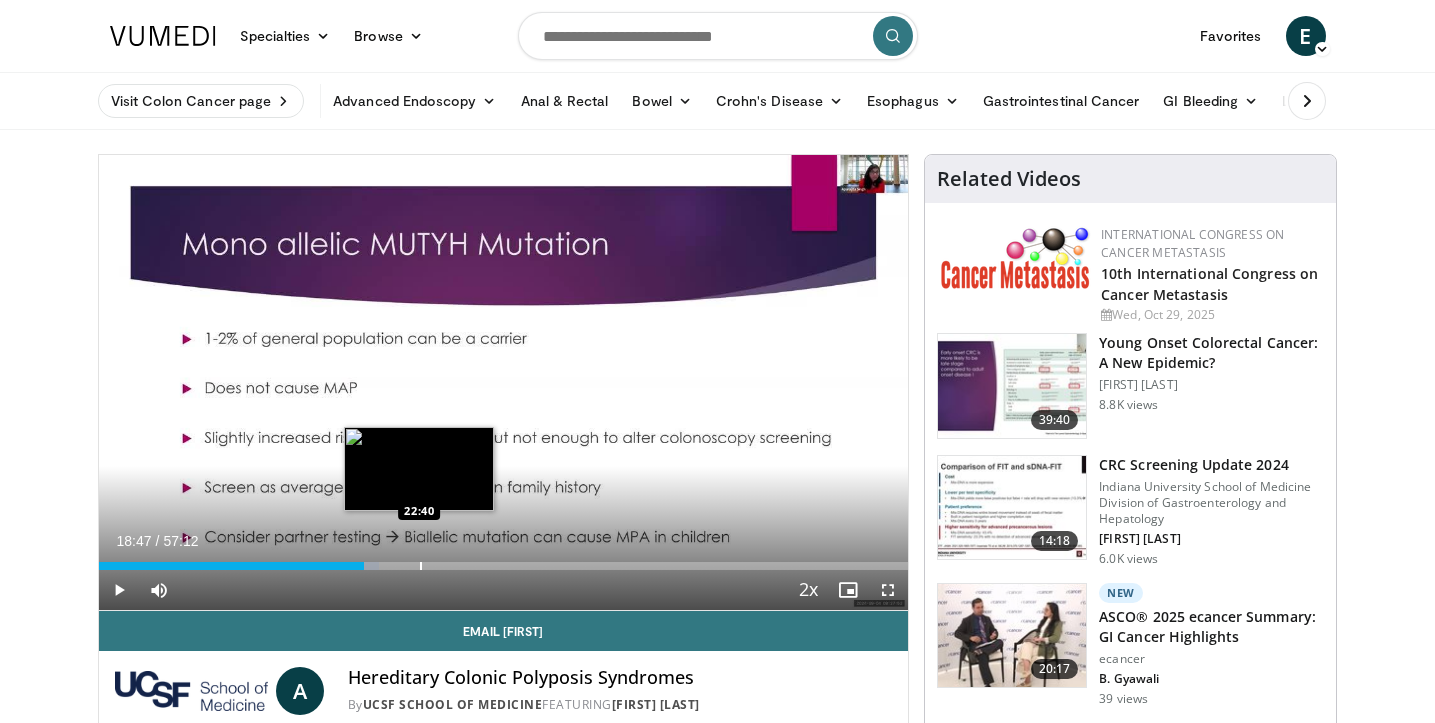 click at bounding box center (421, 566) 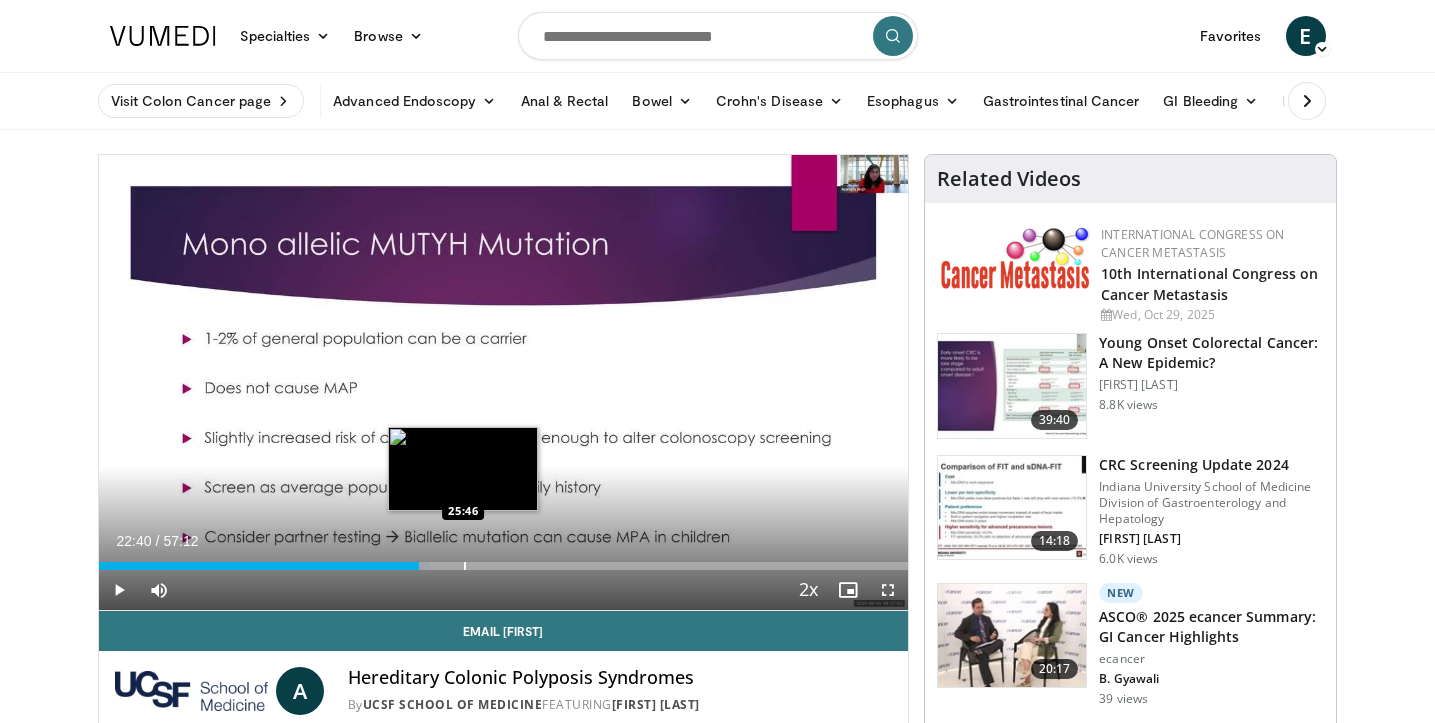 click at bounding box center (465, 566) 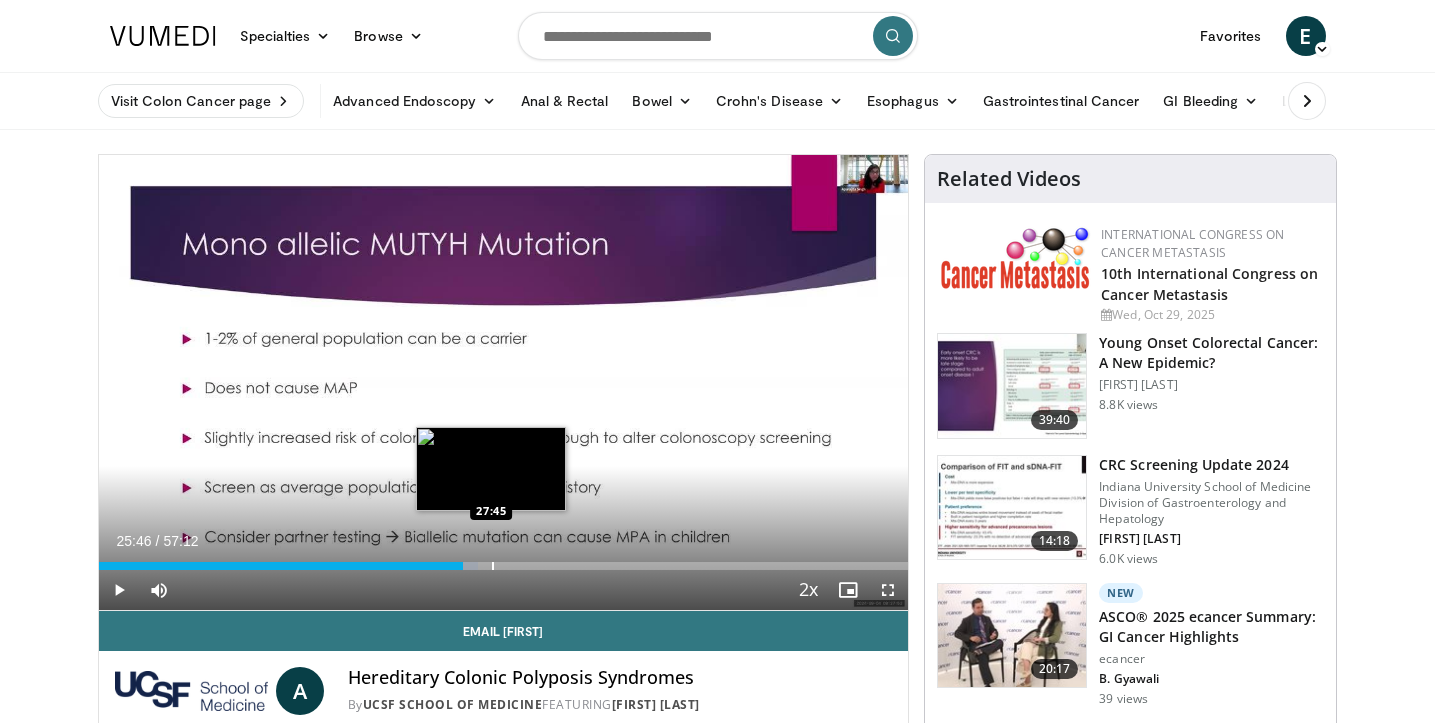 click at bounding box center (493, 566) 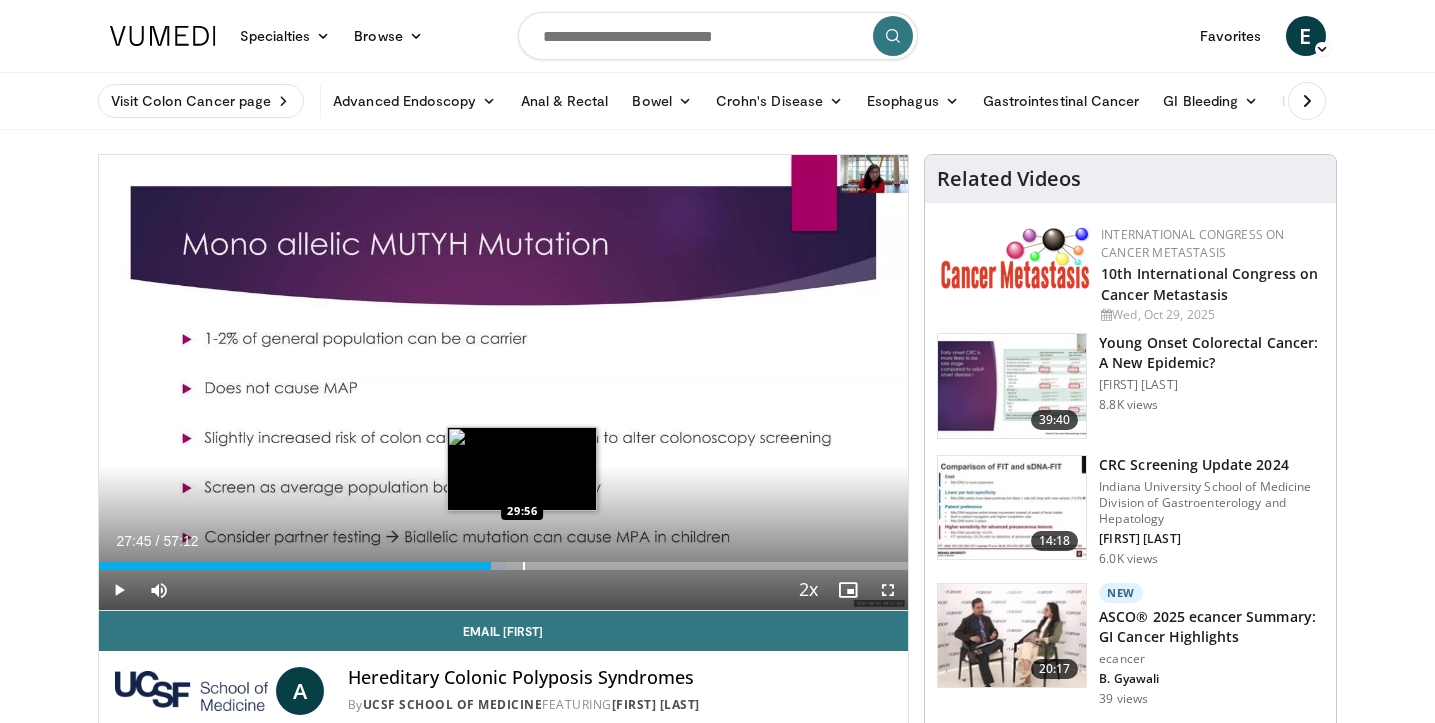 click at bounding box center [524, 566] 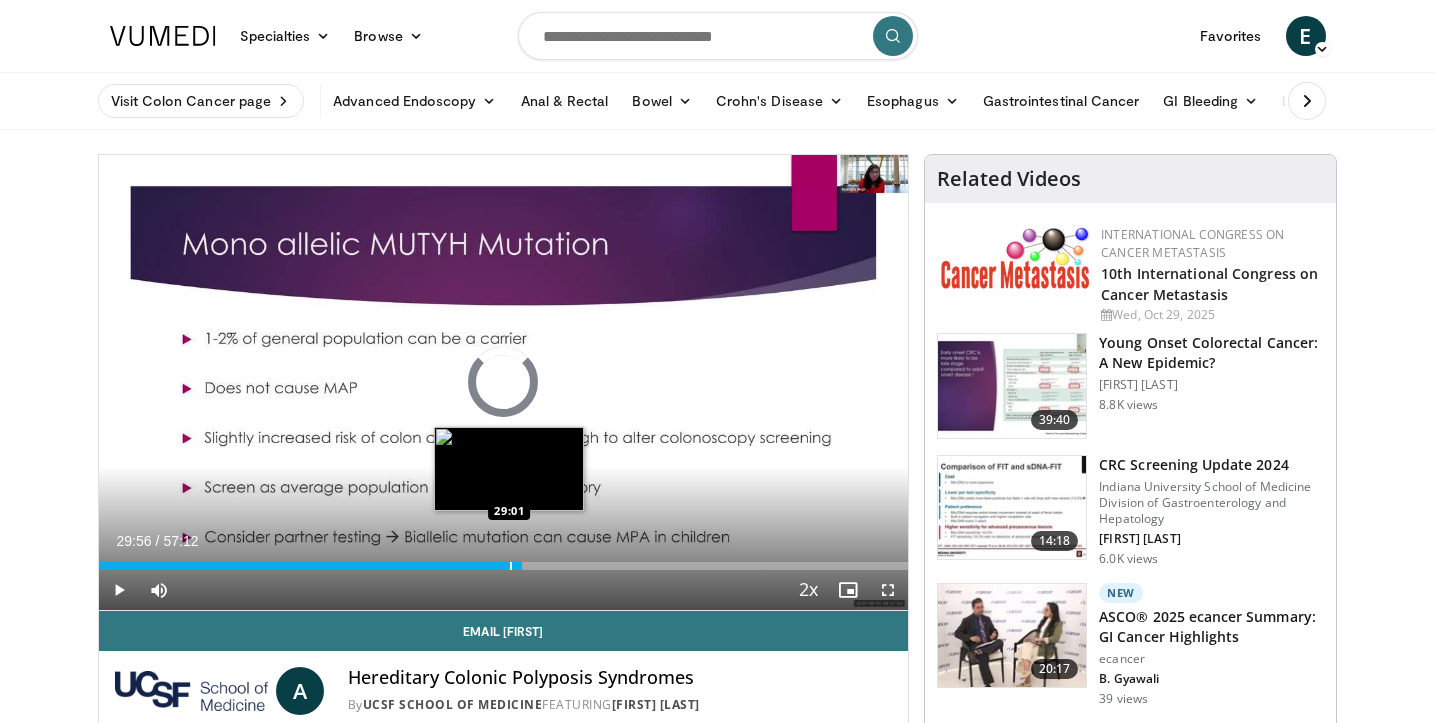 click at bounding box center (511, 566) 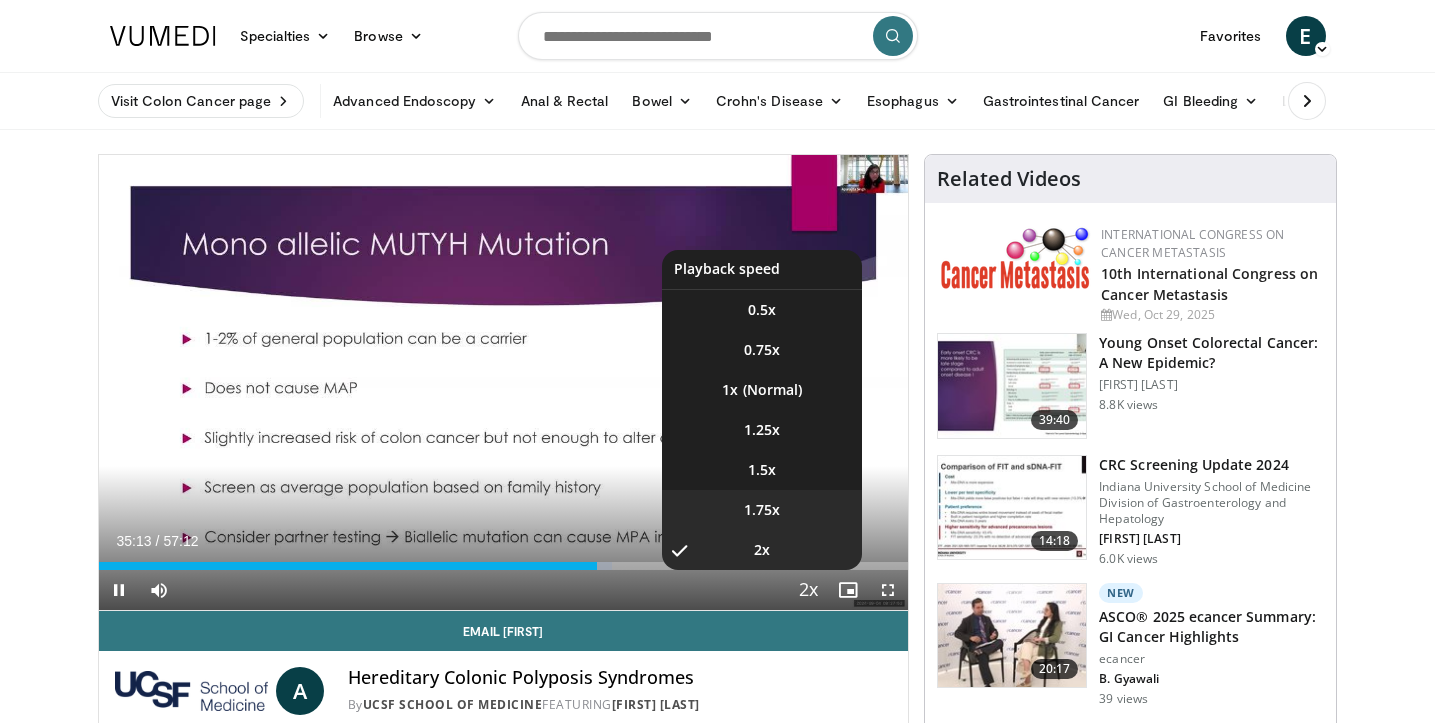 click on "1.75x" at bounding box center (762, 510) 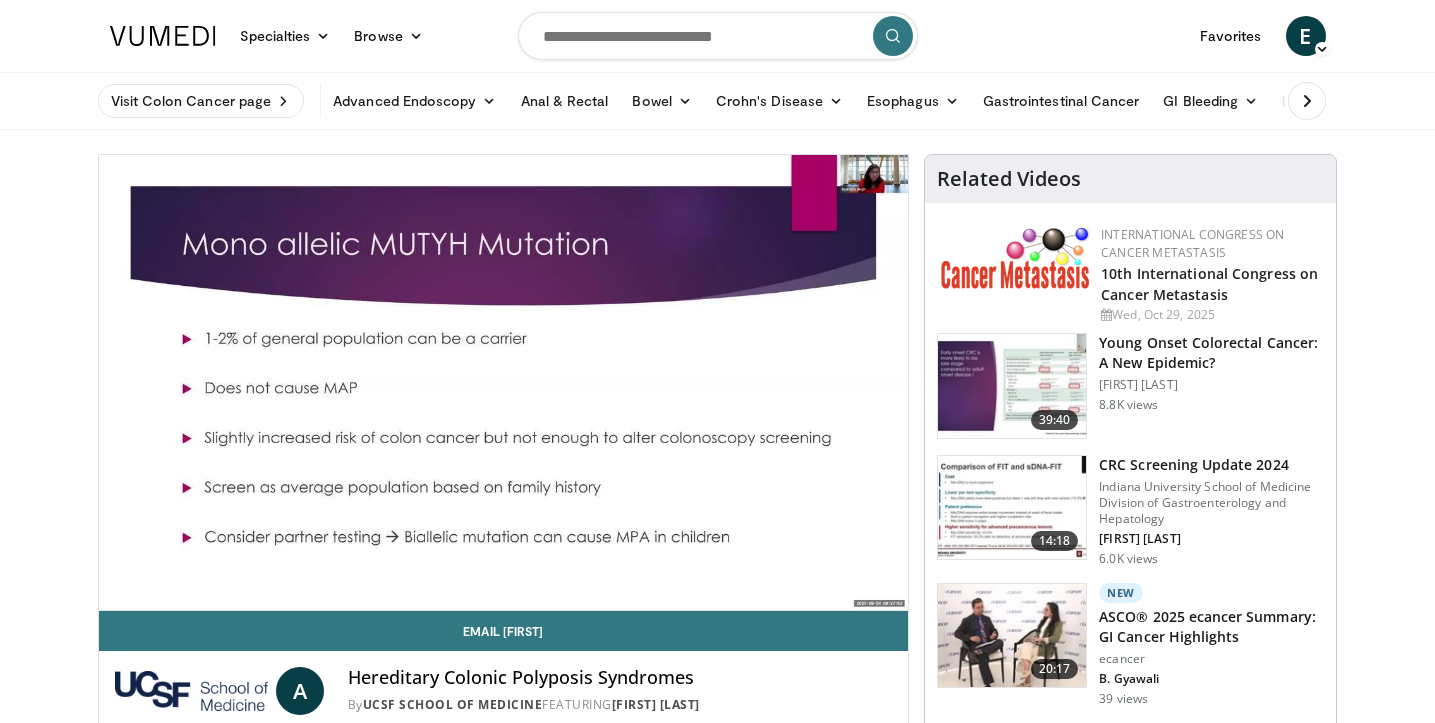 type 